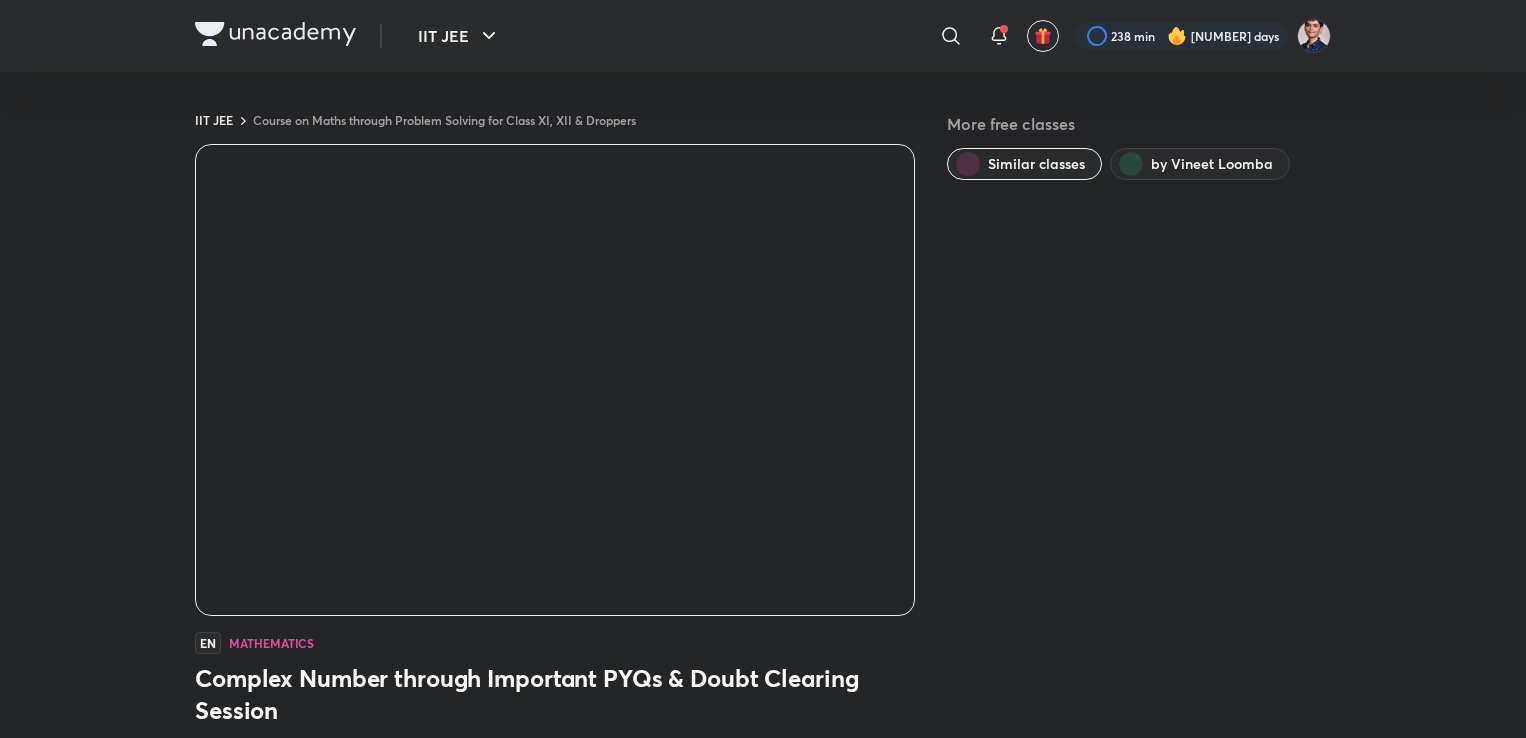 scroll, scrollTop: 0, scrollLeft: 0, axis: both 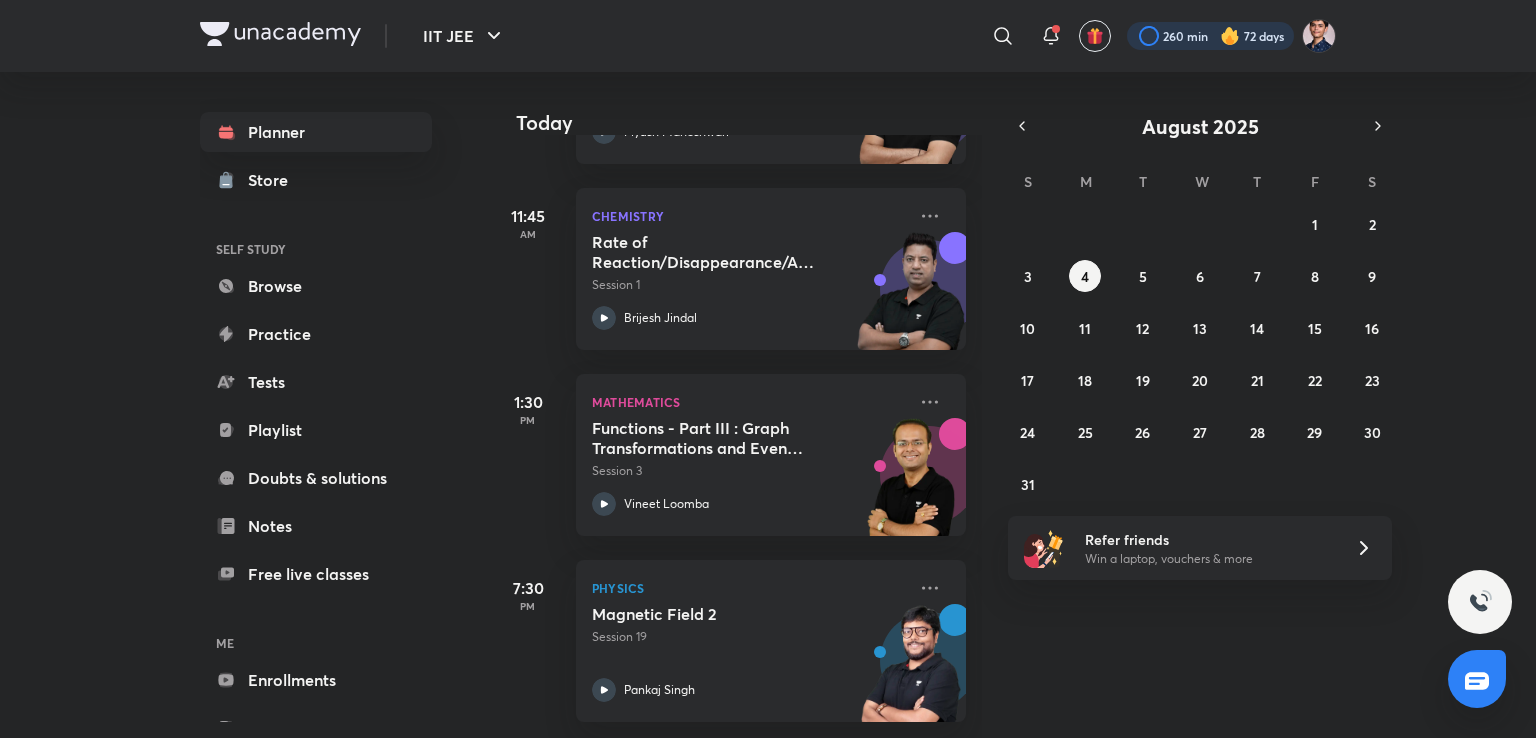 click at bounding box center (1210, 36) 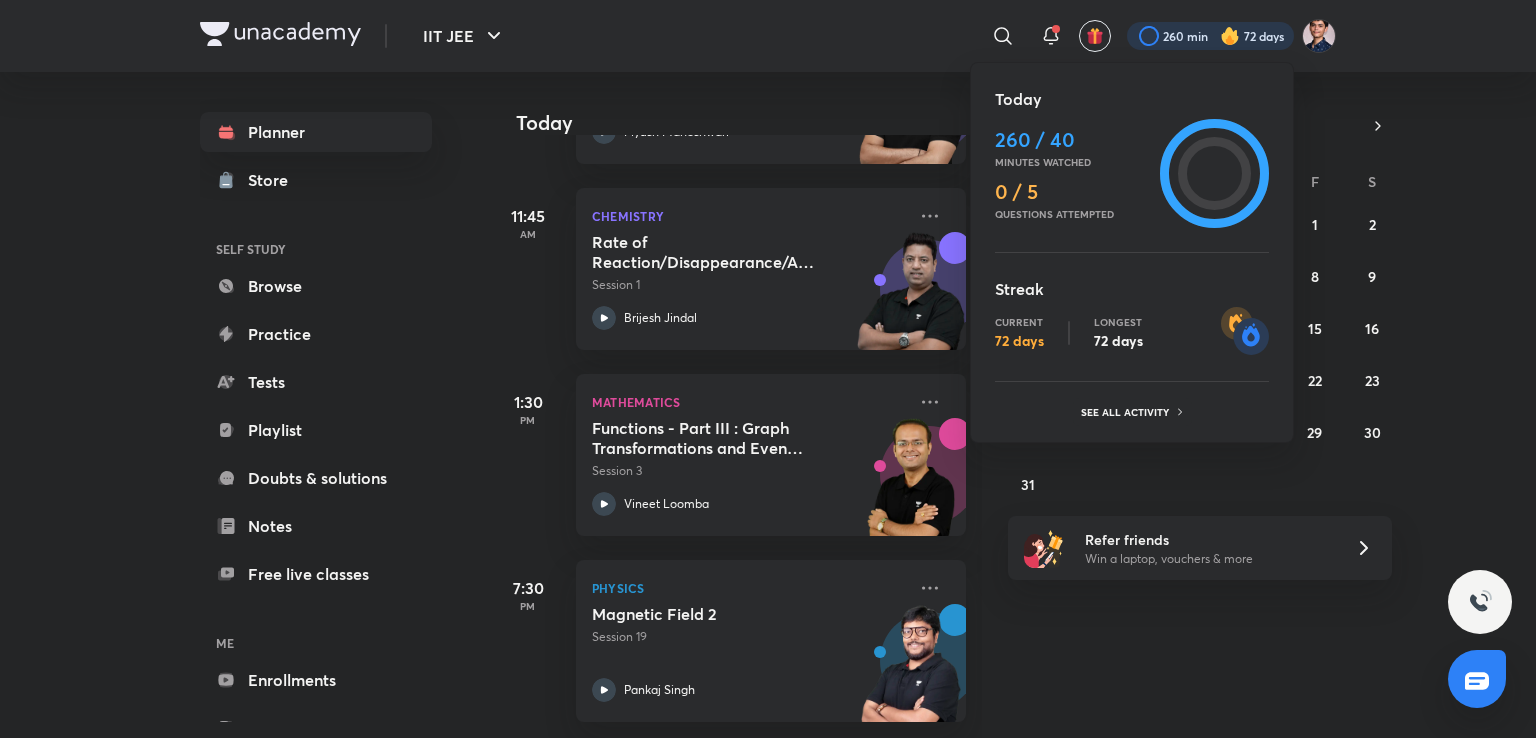 click at bounding box center [768, 369] 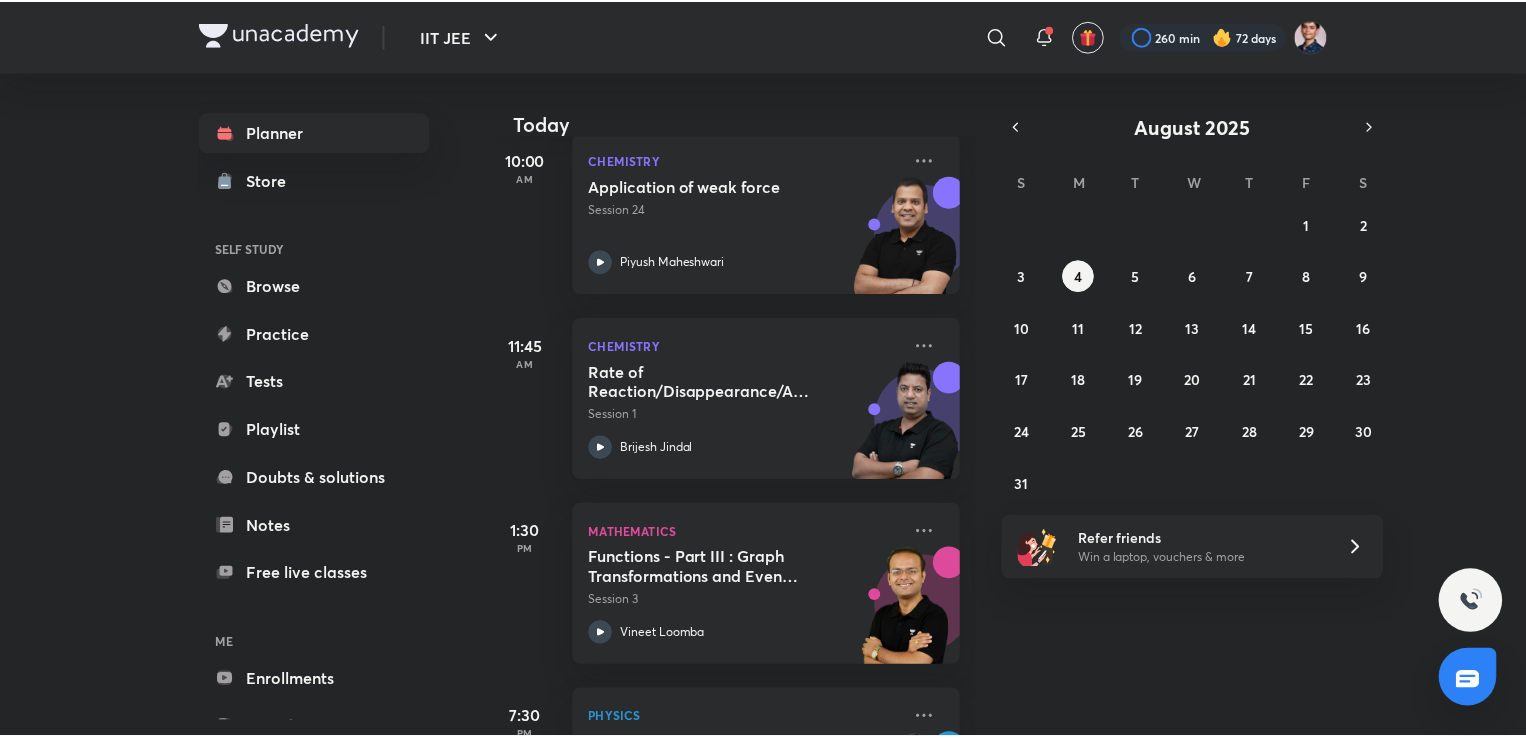 scroll, scrollTop: 449, scrollLeft: 0, axis: vertical 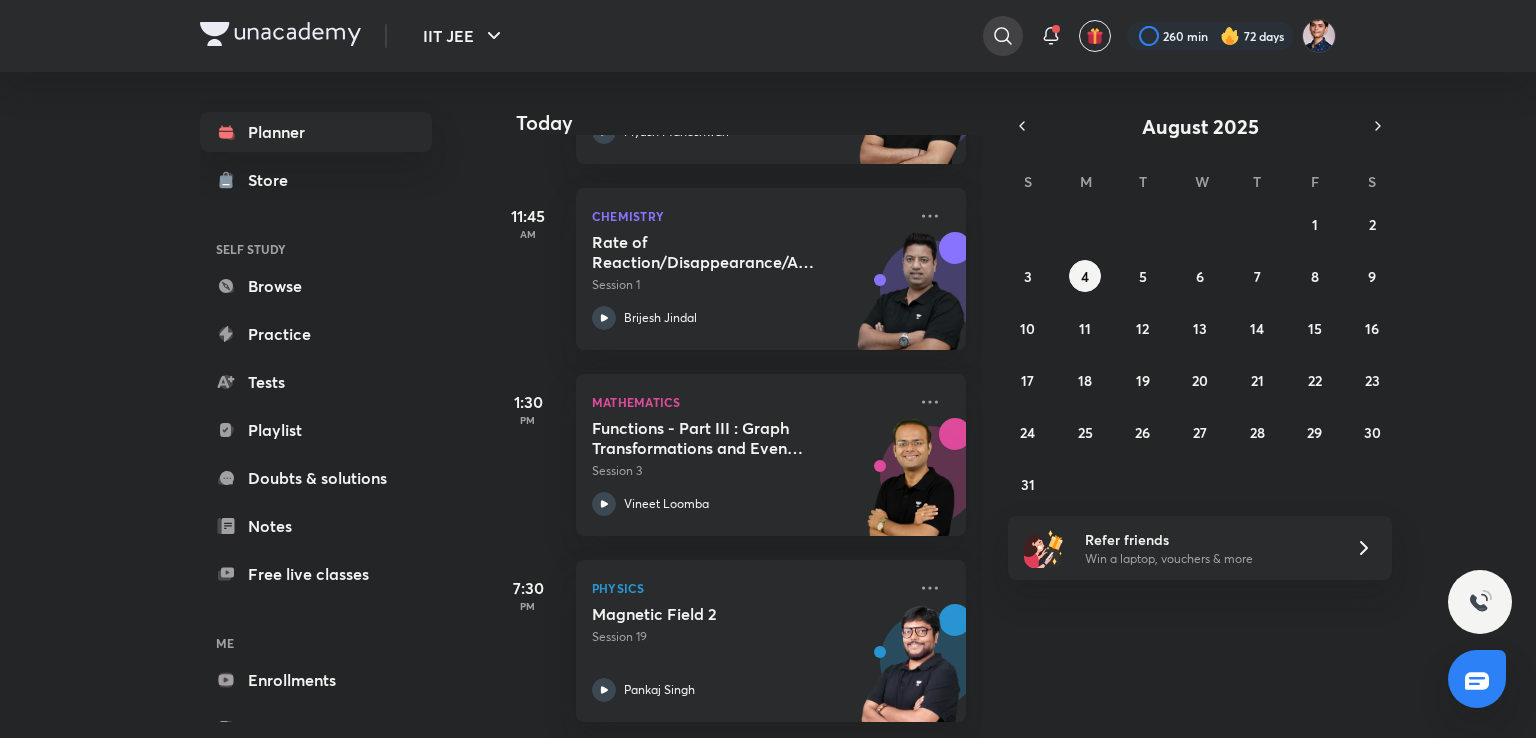 click 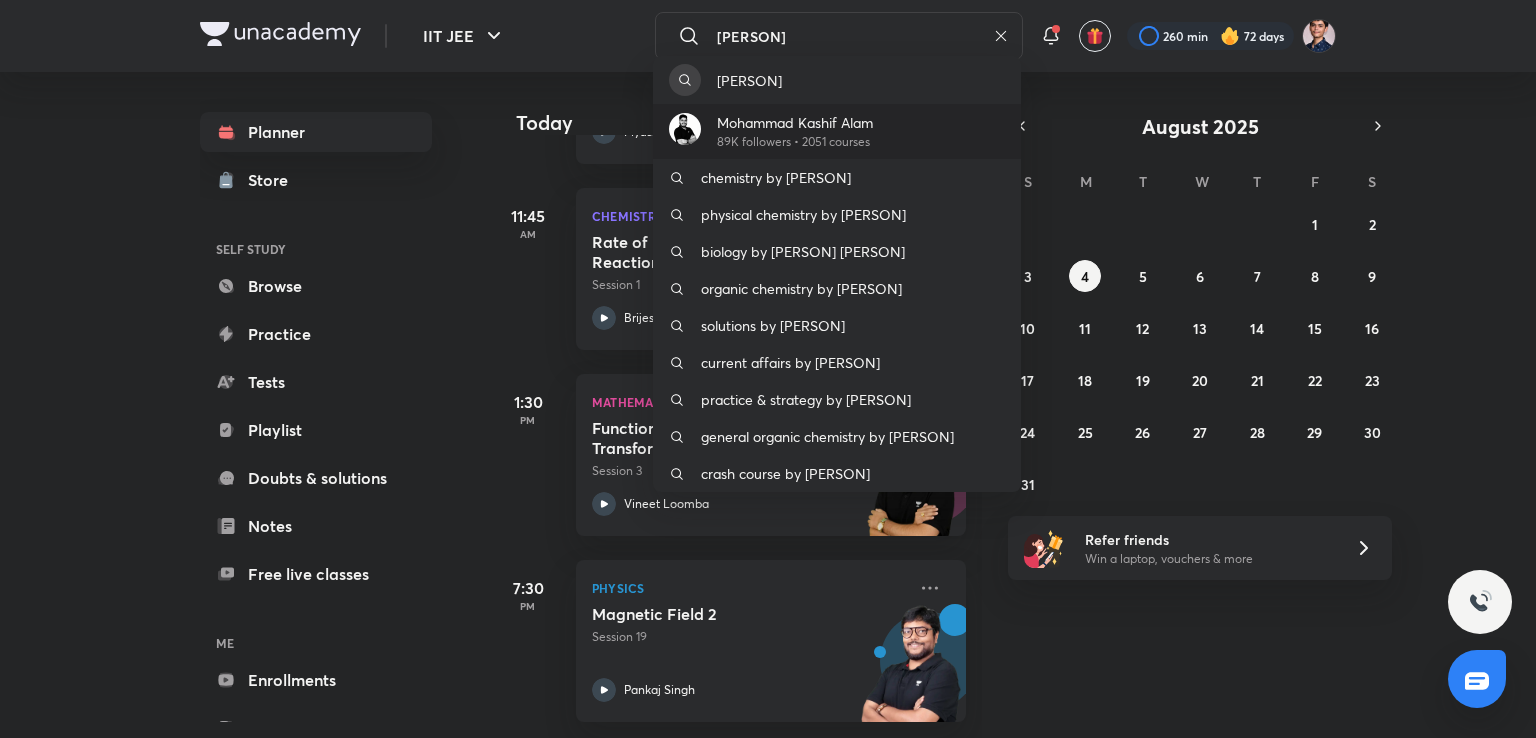 type on "[PERSON]" 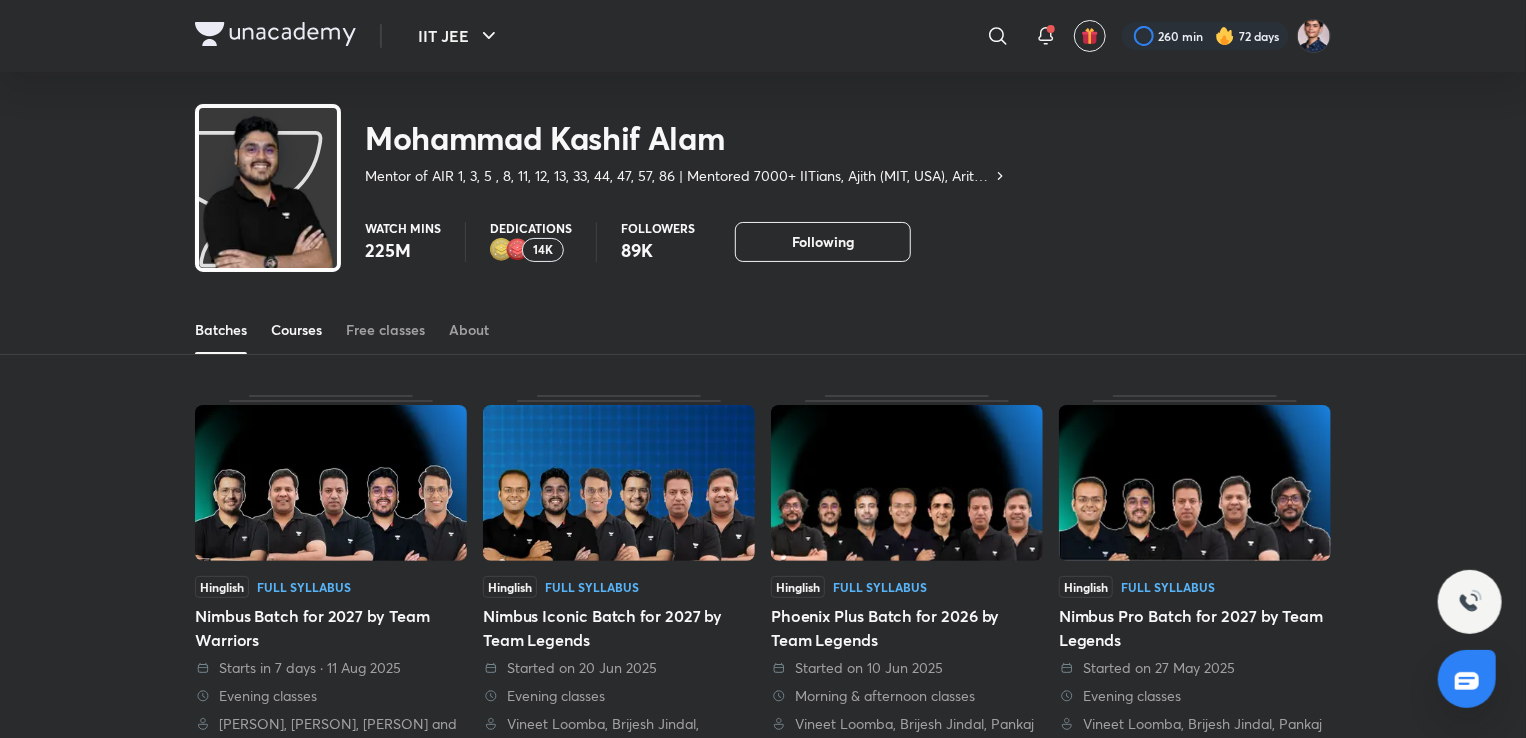 click on "Courses" at bounding box center (296, 330) 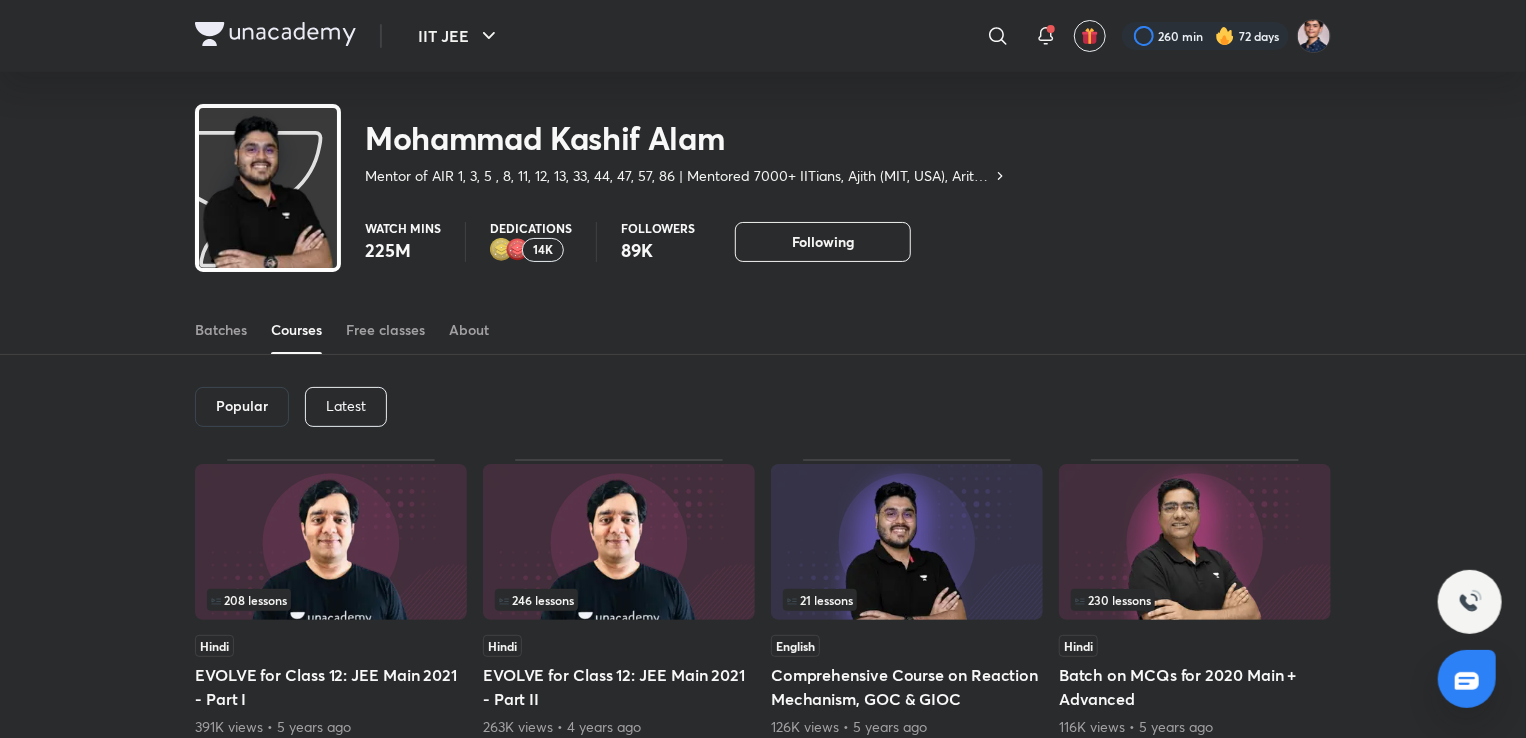 click on "Latest" at bounding box center (346, 406) 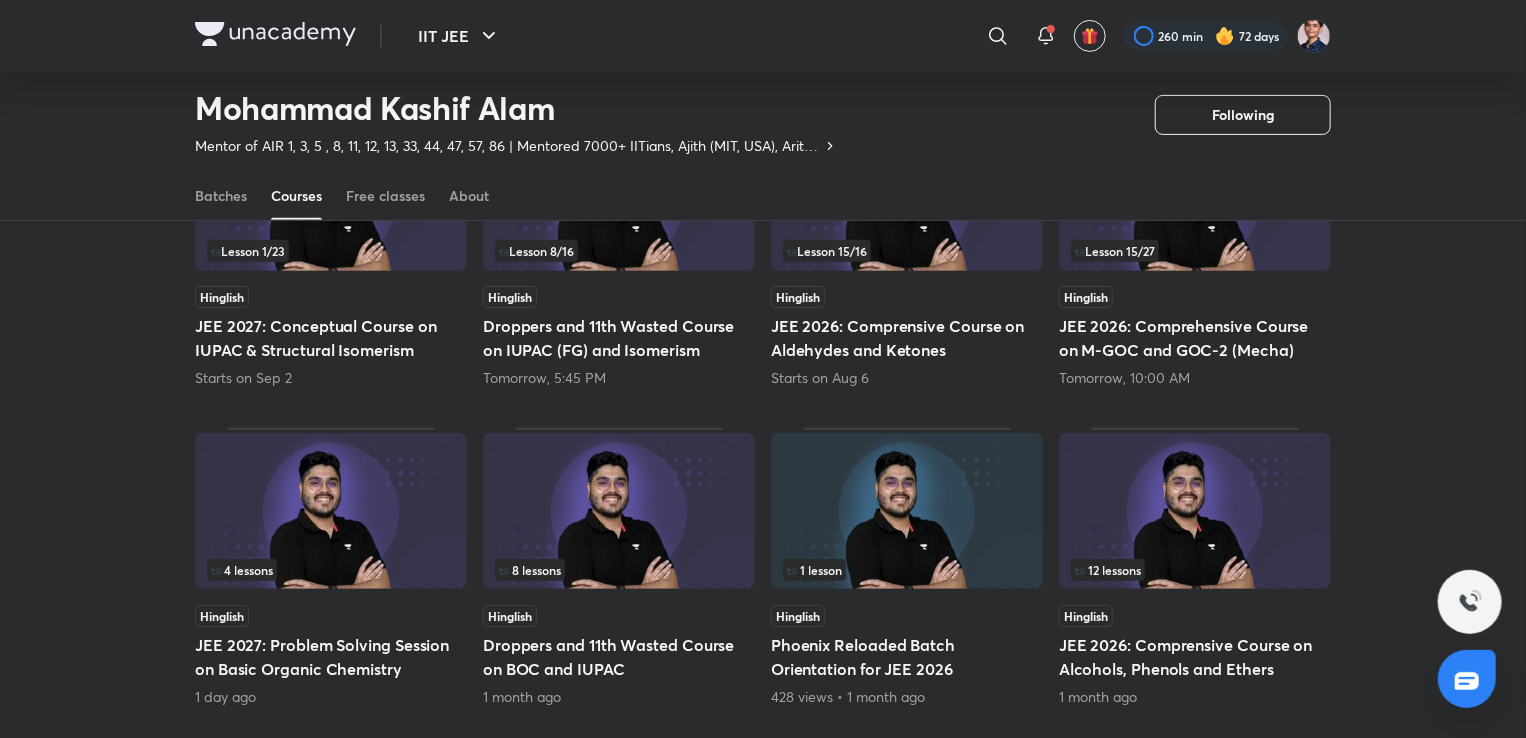 scroll, scrollTop: 300, scrollLeft: 0, axis: vertical 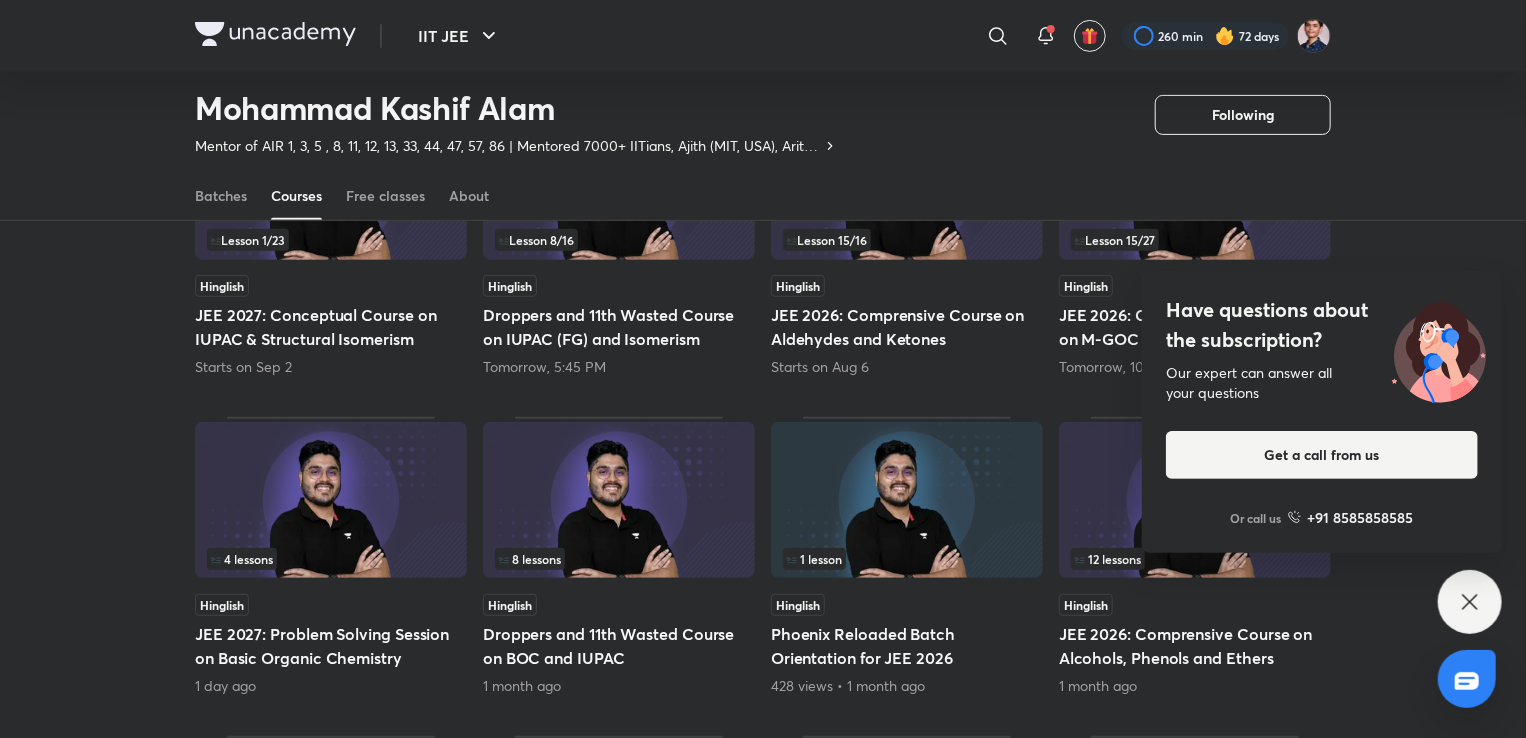 click on "[PERSON] Mentor of AIR 1, 3, 5 , 8, 11, 12, 13, 33, 44, 47, 57, 86 | Mentored 7000+ IITians, Ajith (MIT, USA), Aritro (Purdue, USA) since 2013 Following" at bounding box center (763, 107) 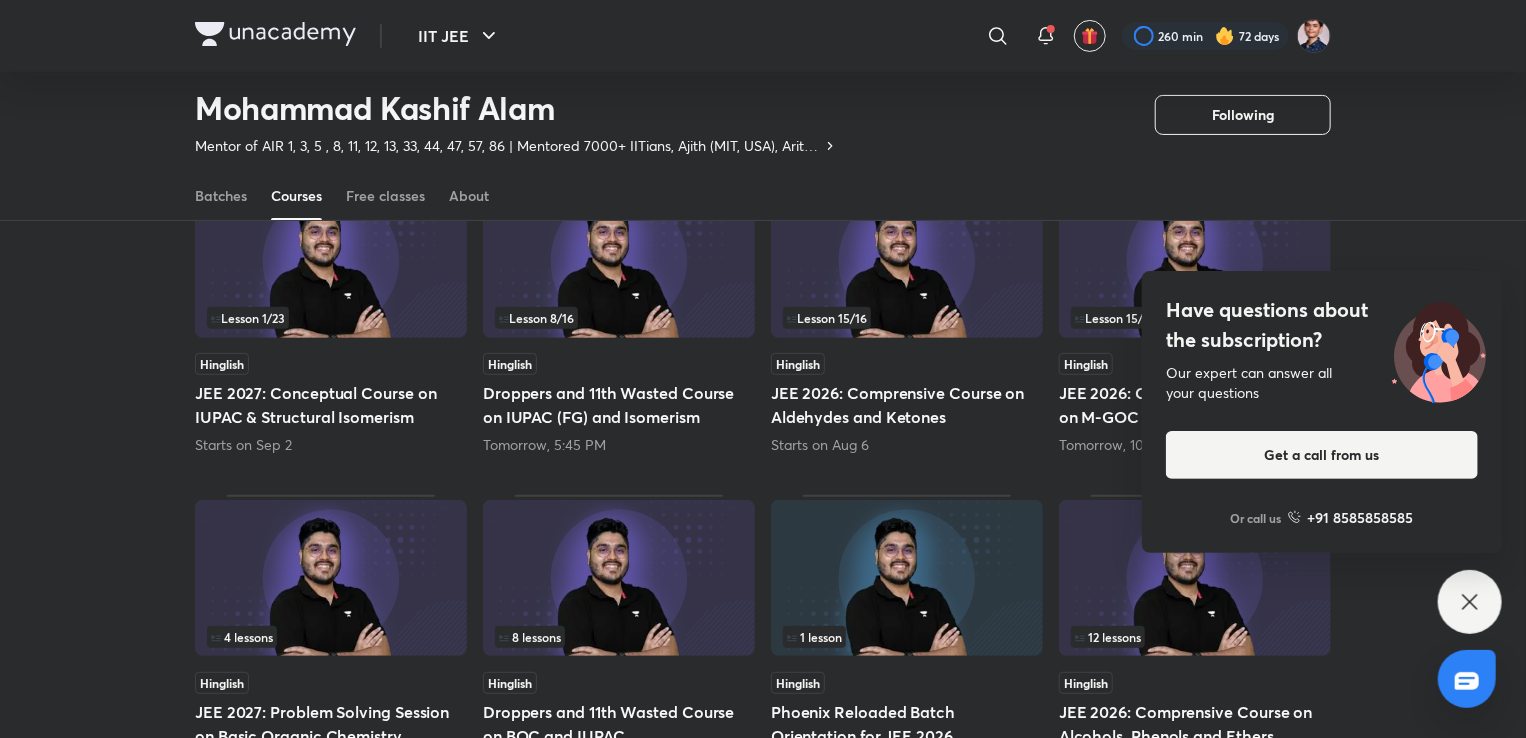 scroll, scrollTop: 236, scrollLeft: 0, axis: vertical 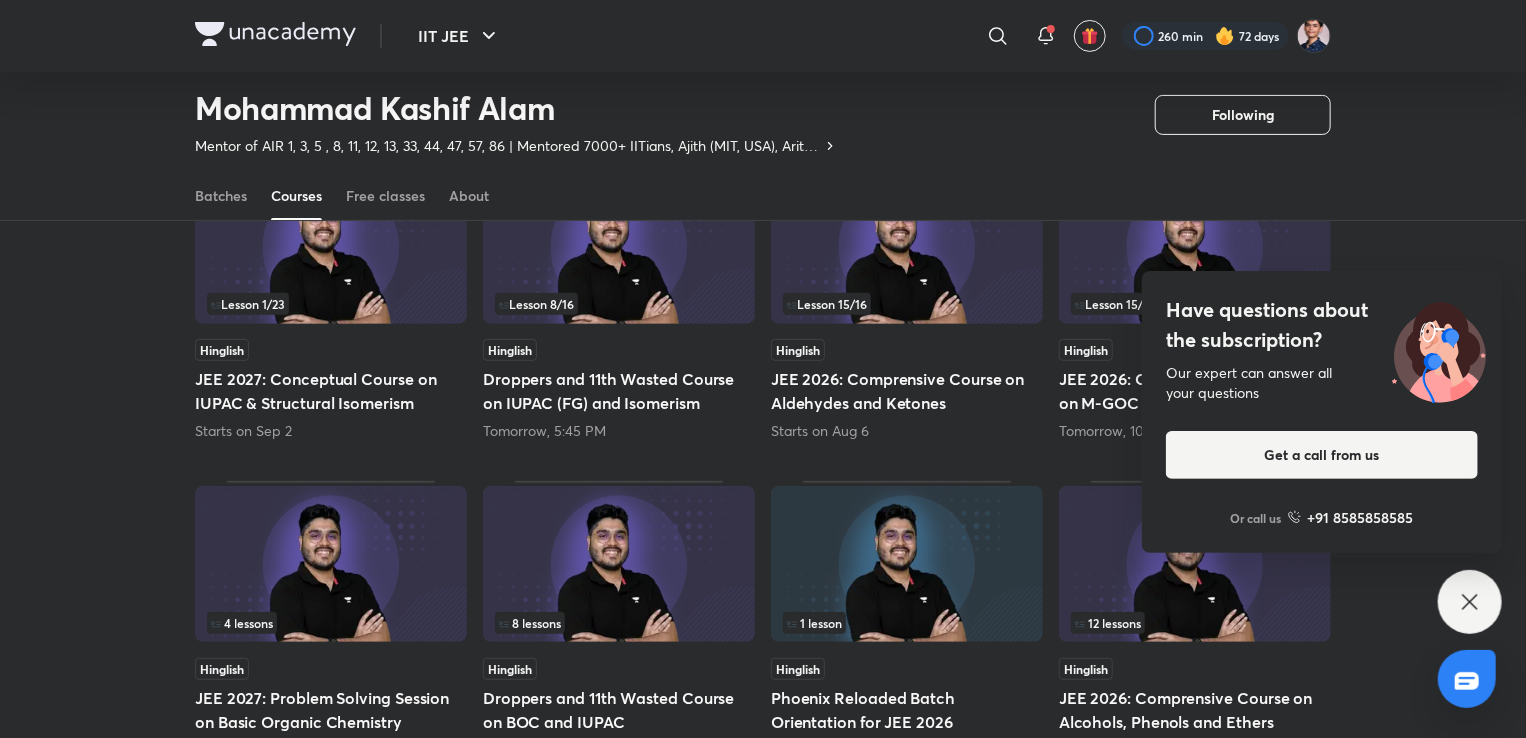 click on "JEE 2026: Comprensive Course on Aldehydes and Ketones" at bounding box center (907, 391) 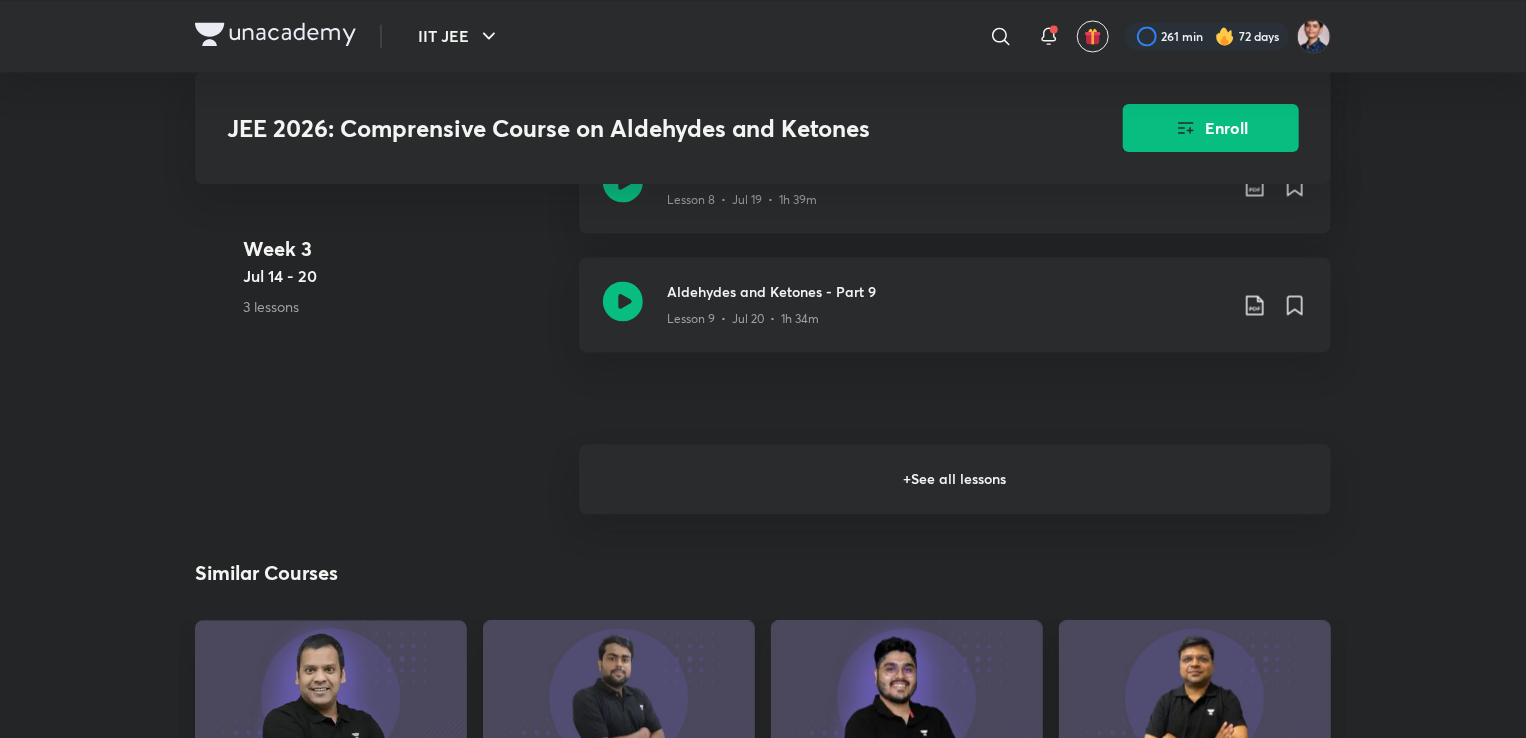 scroll, scrollTop: 1956, scrollLeft: 0, axis: vertical 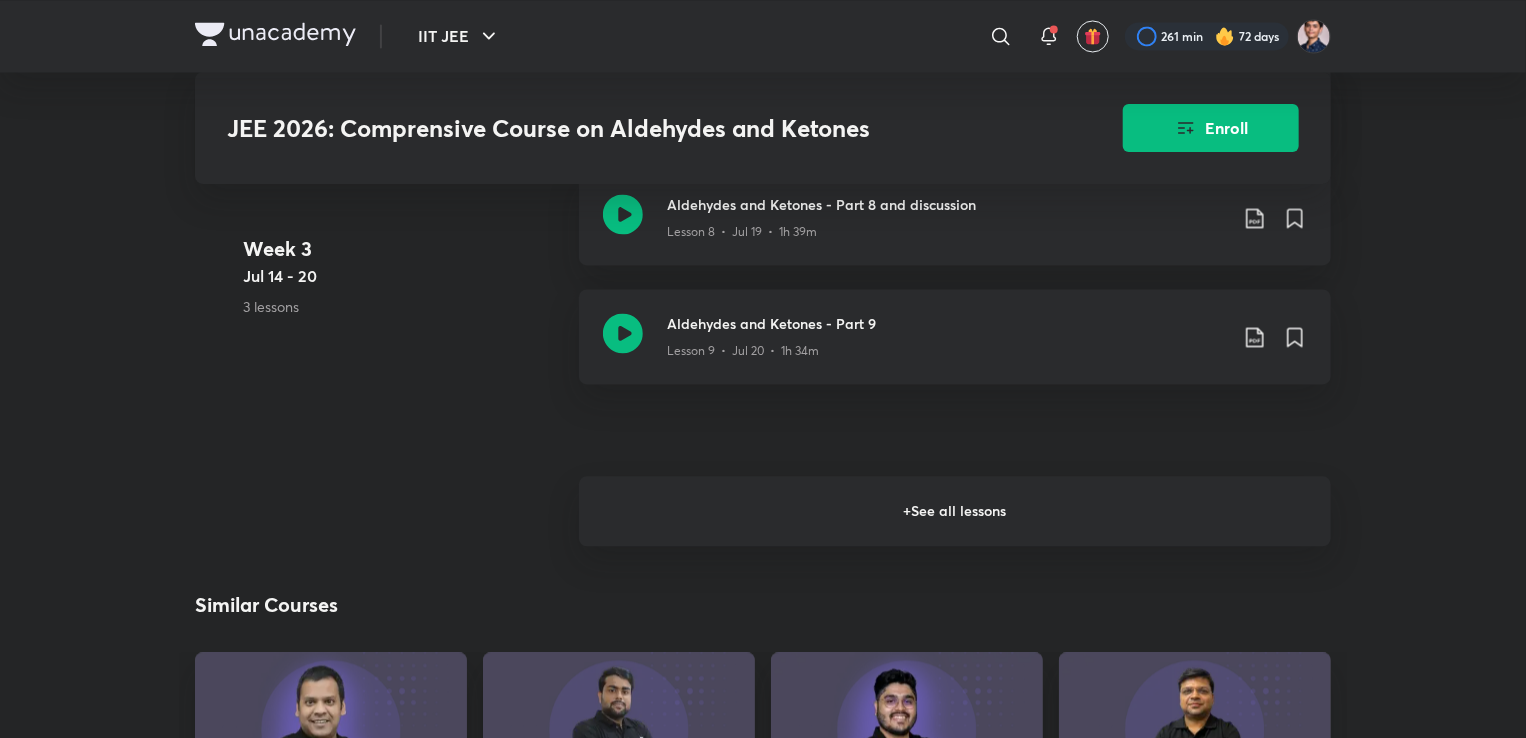 click on "+  See all lessons" at bounding box center (955, 511) 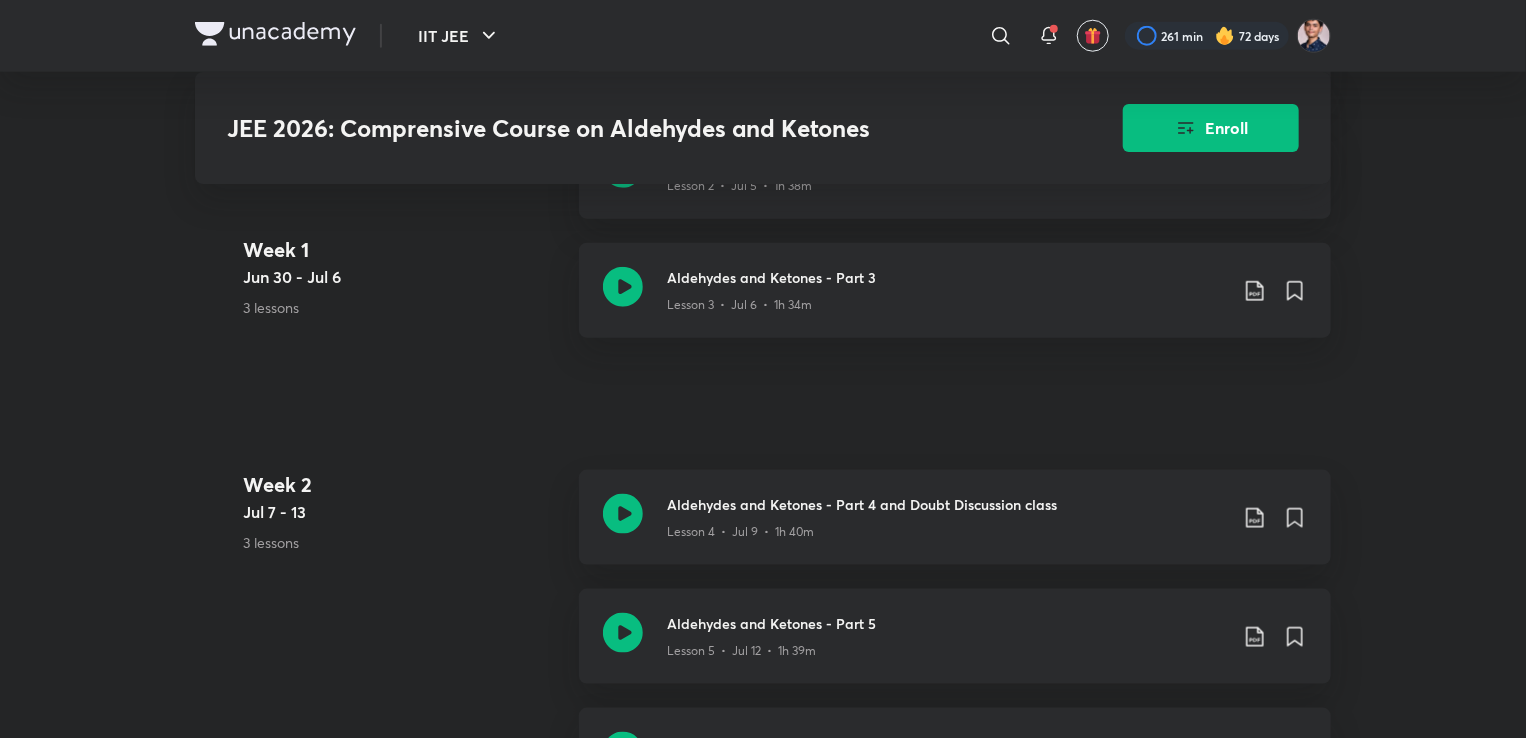 scroll, scrollTop: 1132, scrollLeft: 0, axis: vertical 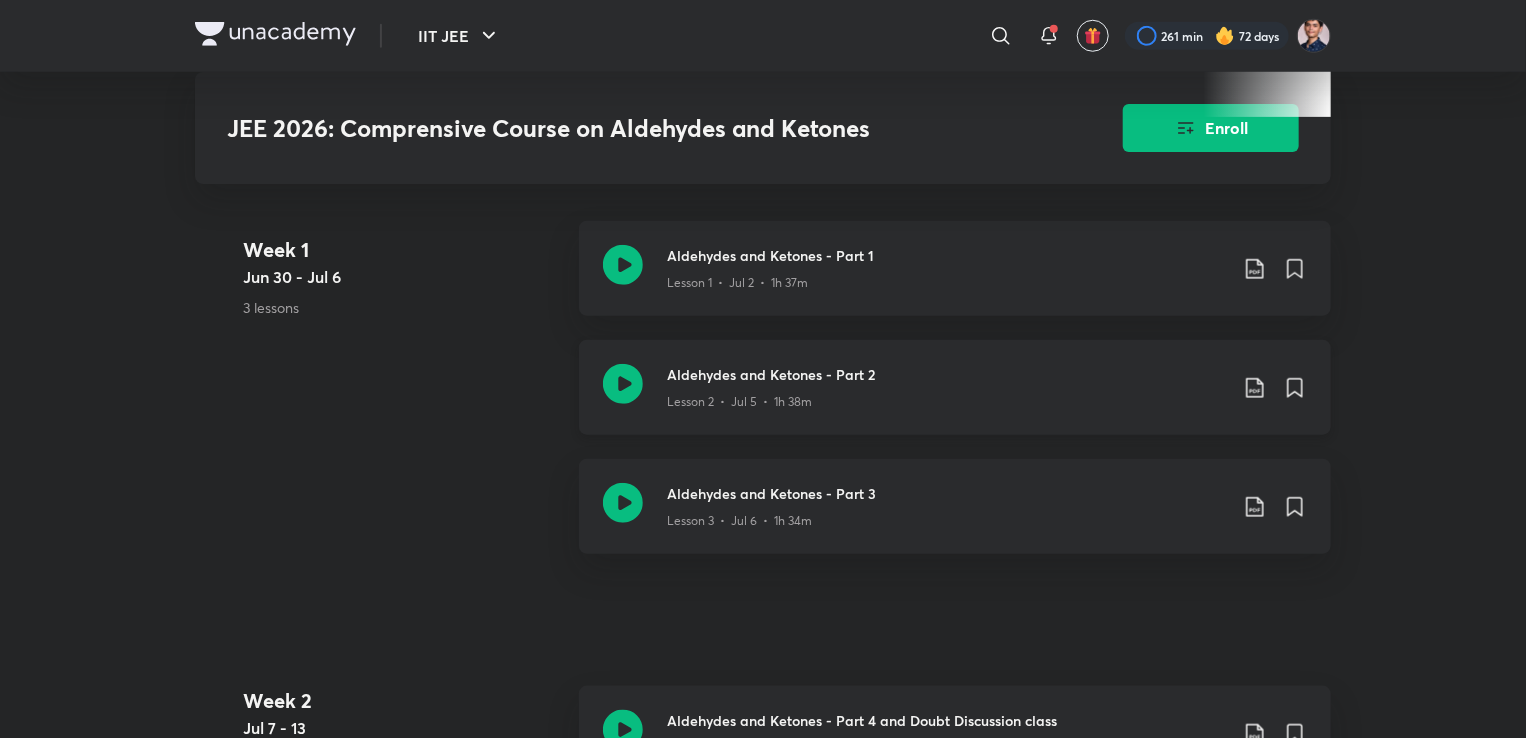 click on "Lesson 2  •  Jul 5  •  1h 38m" at bounding box center [739, 402] 